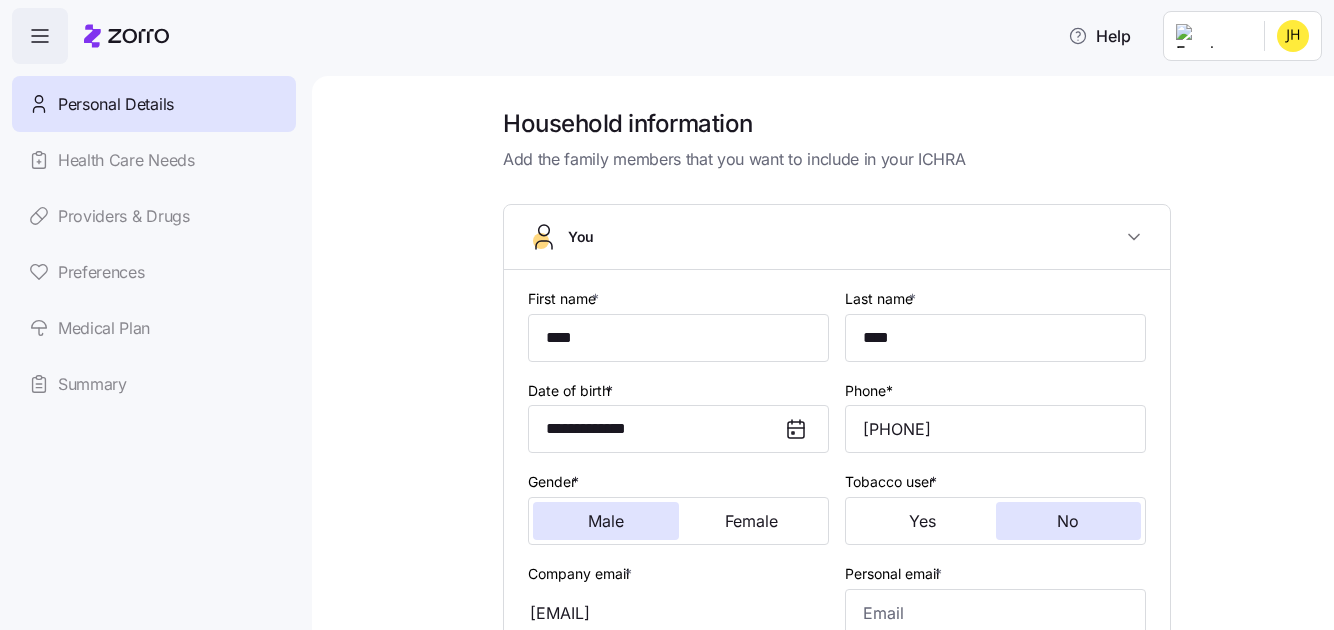 scroll, scrollTop: 0, scrollLeft: 0, axis: both 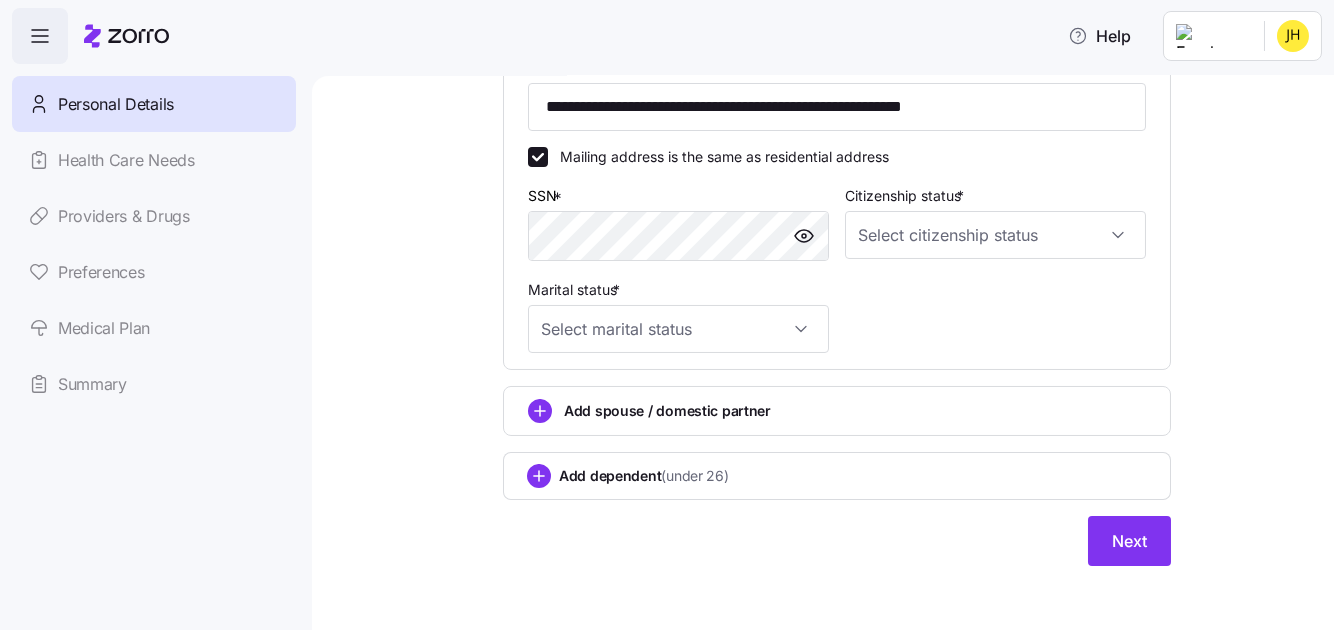 click on "**********" at bounding box center (837, 50) 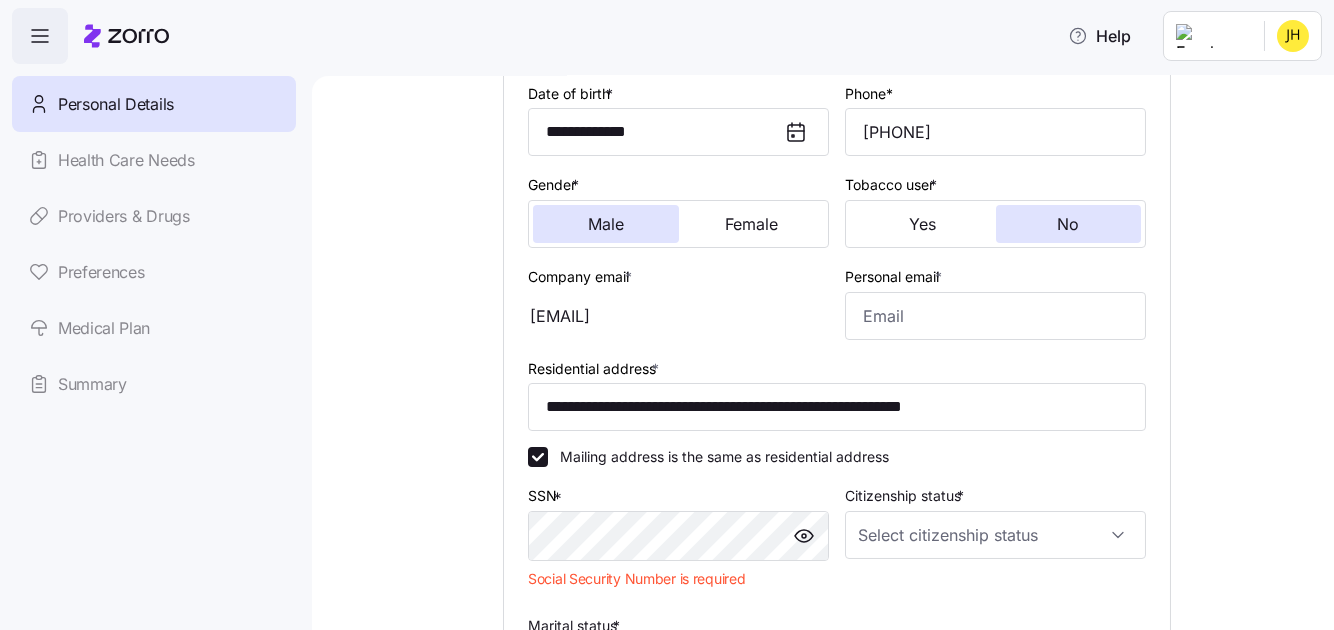 scroll, scrollTop: 397, scrollLeft: 0, axis: vertical 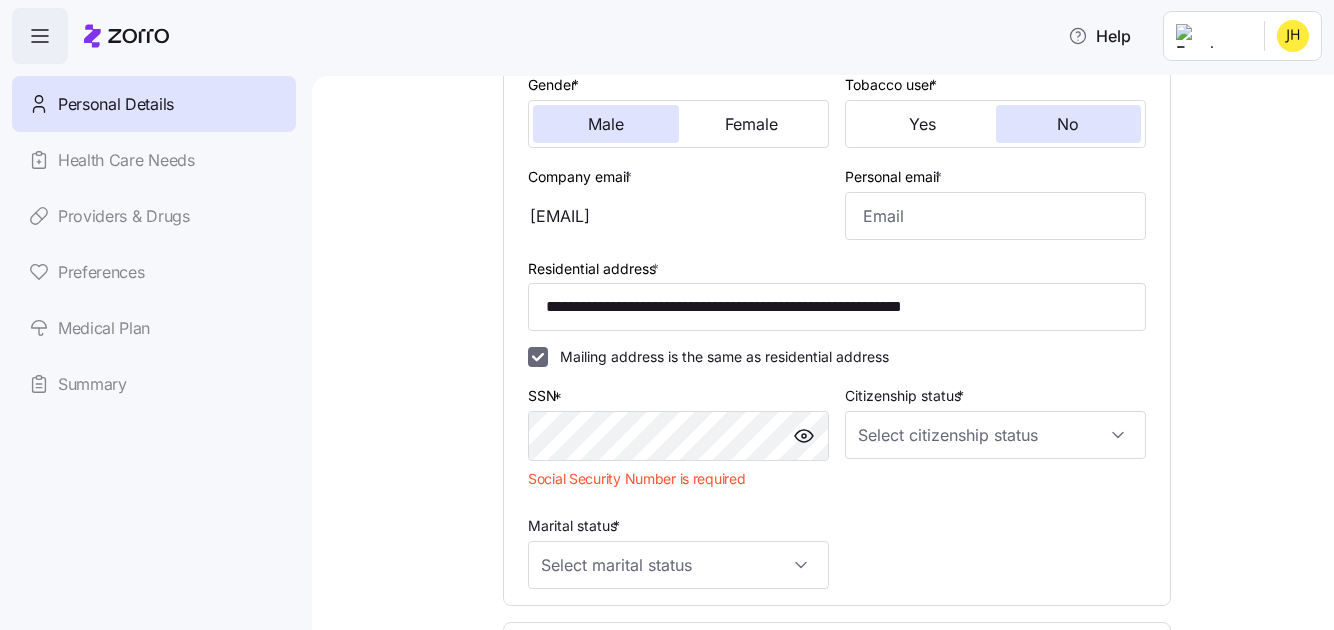 click on "Mailing address is the same as residential address" at bounding box center (538, 357) 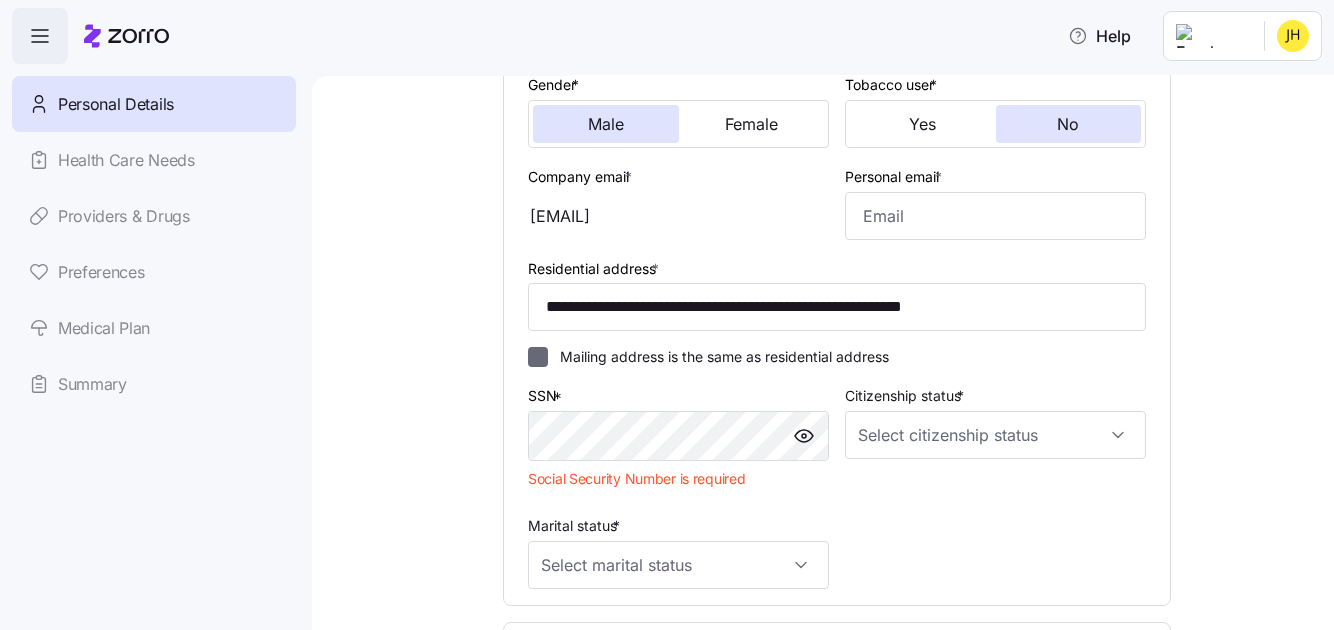 checkbox on "false" 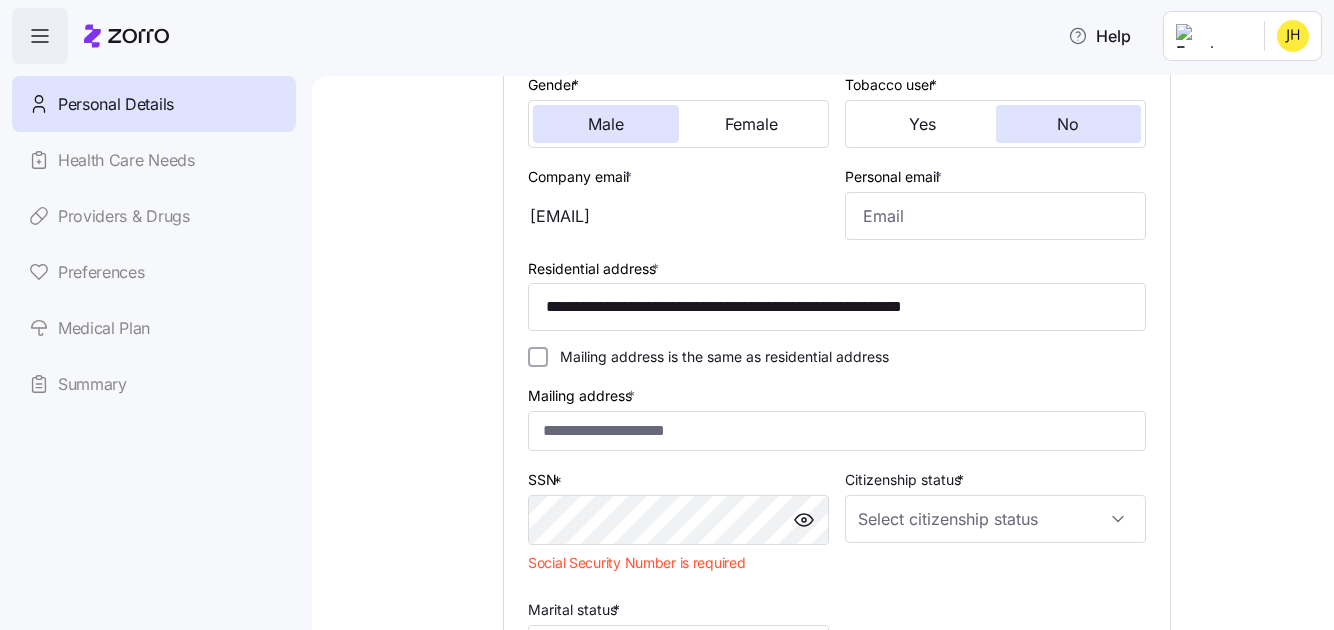 click on "Personal Details Health Care Needs Providers & Drugs Preferences Medical Plan Summary" at bounding box center [154, 244] 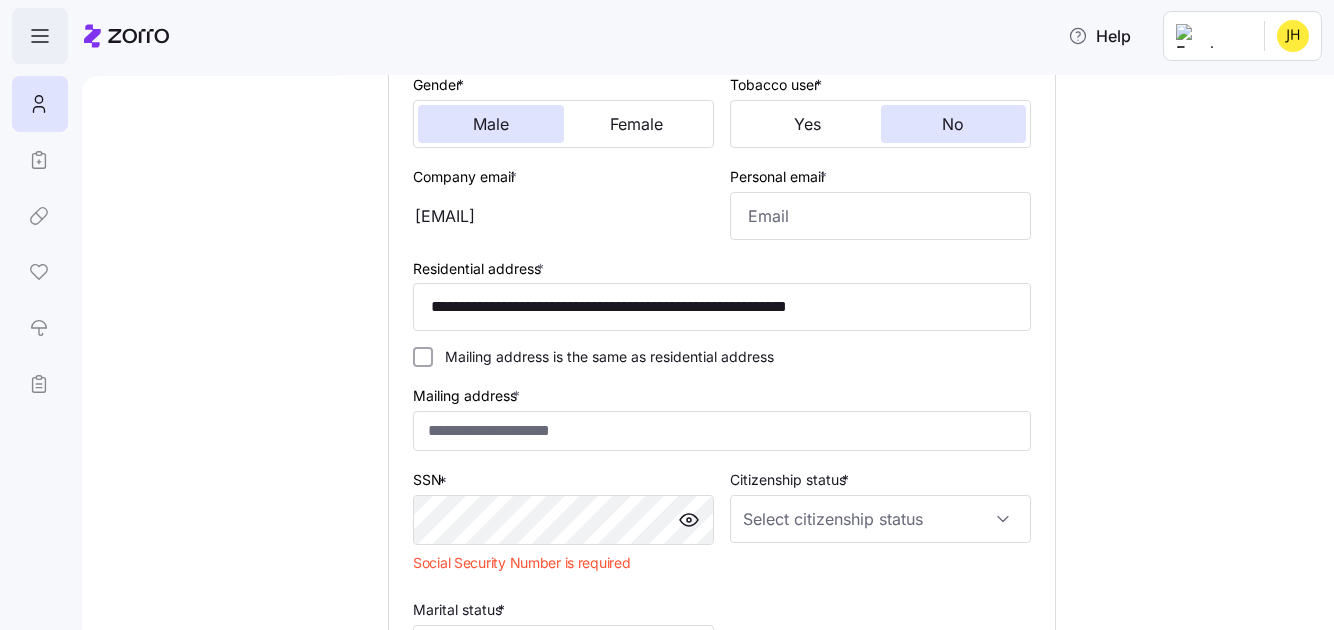 click 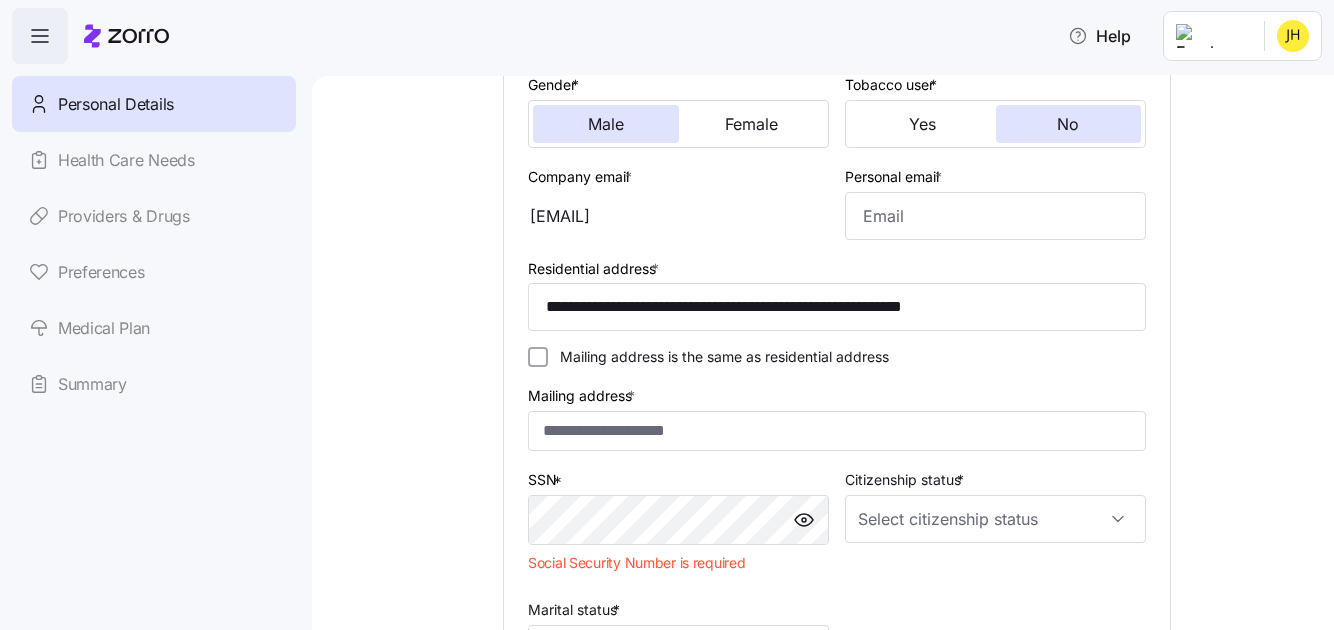 click 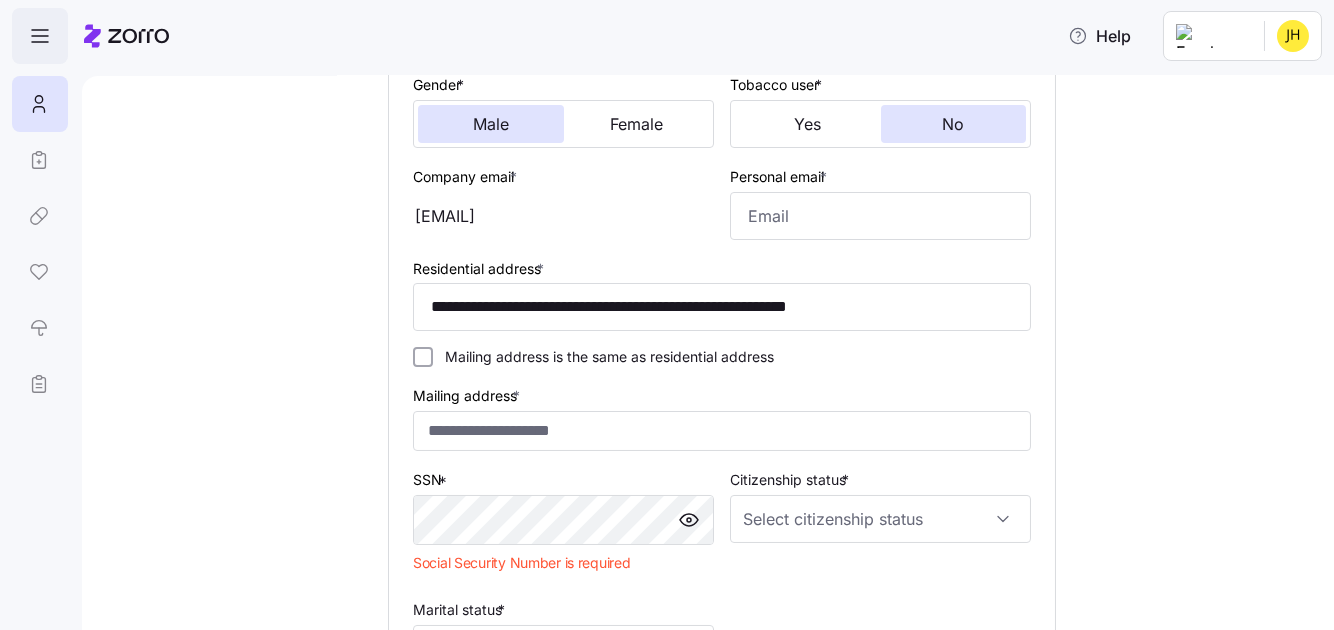 click 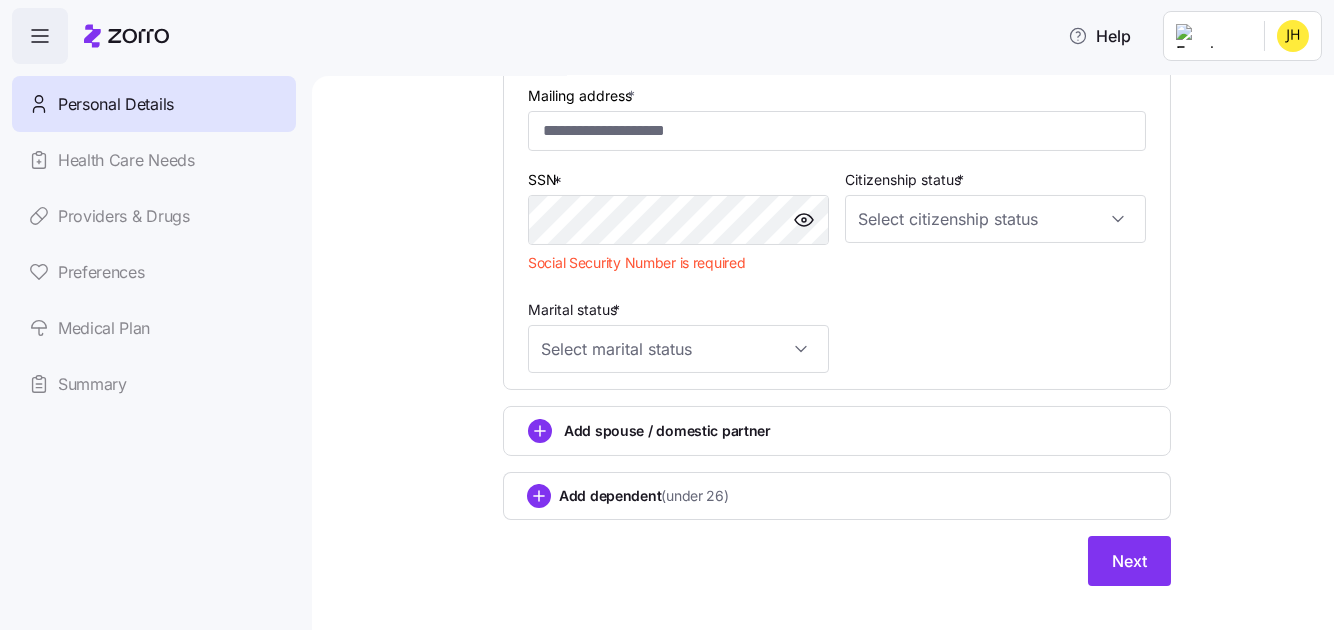 scroll, scrollTop: 717, scrollLeft: 0, axis: vertical 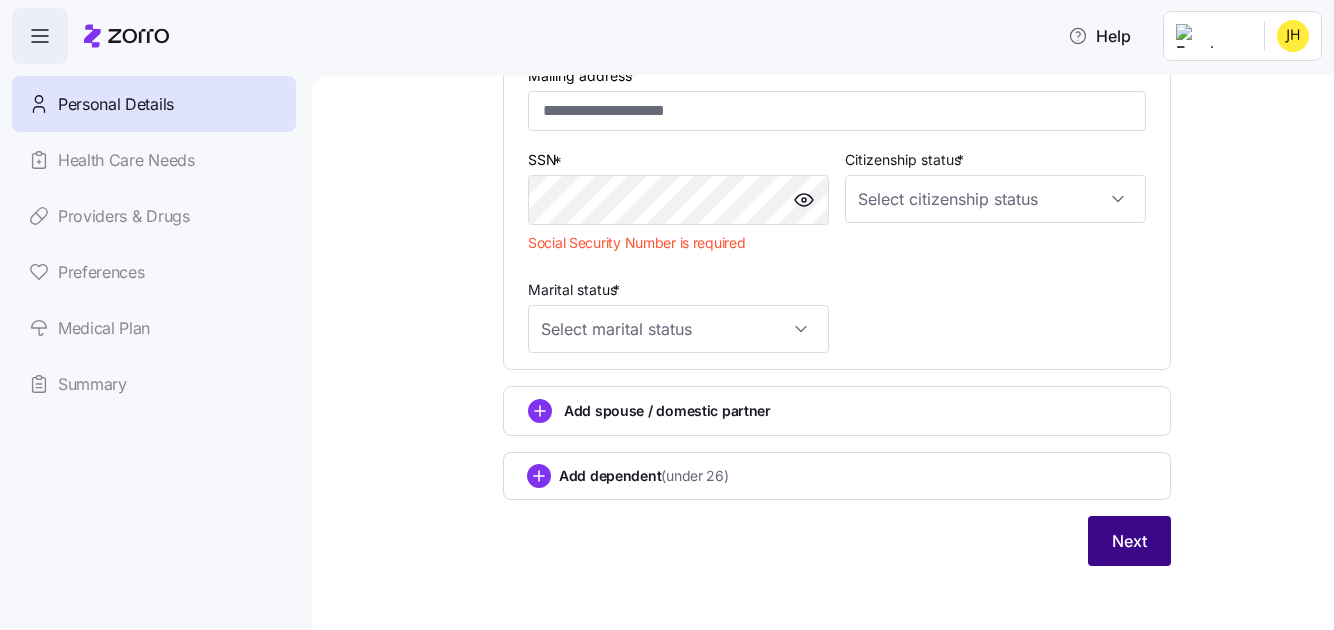 click on "Next" at bounding box center [1129, 541] 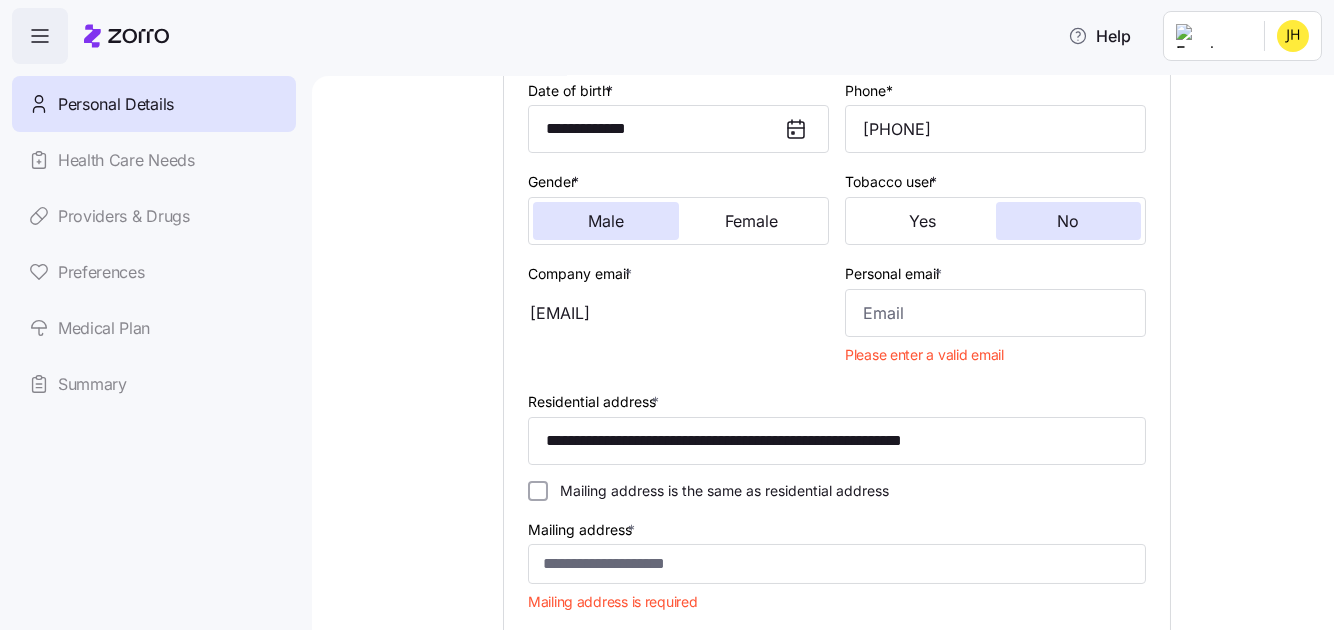 scroll, scrollTop: 399, scrollLeft: 0, axis: vertical 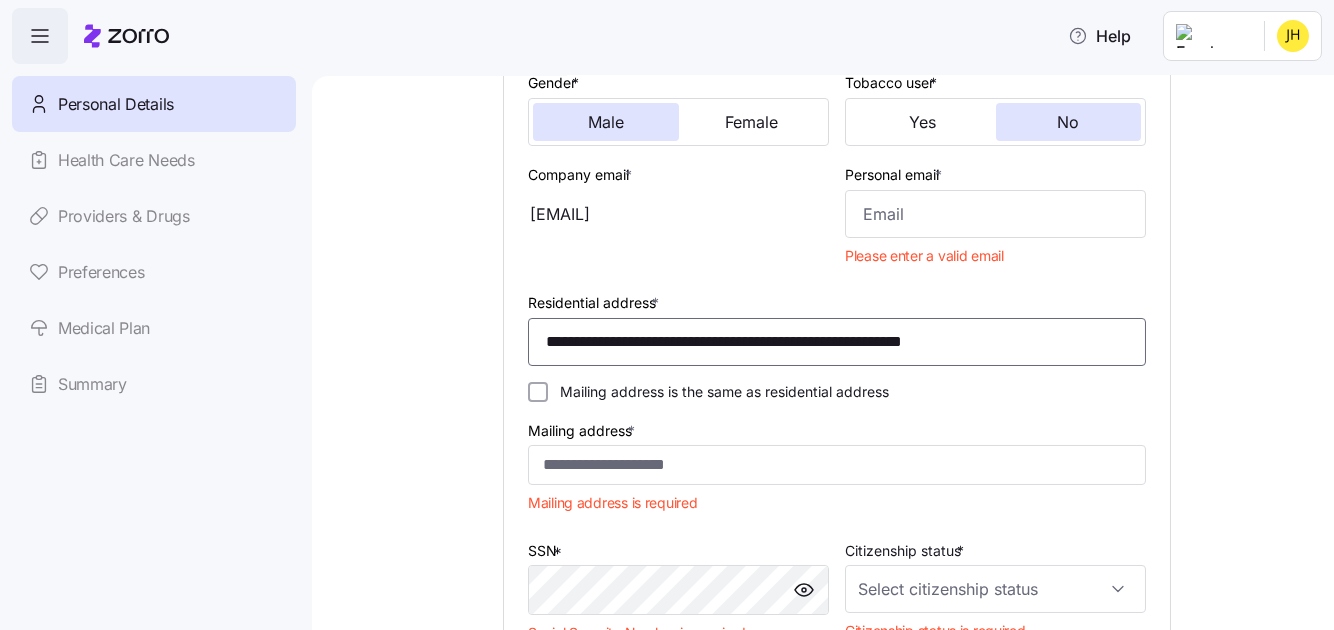 click on "**********" at bounding box center [837, 342] 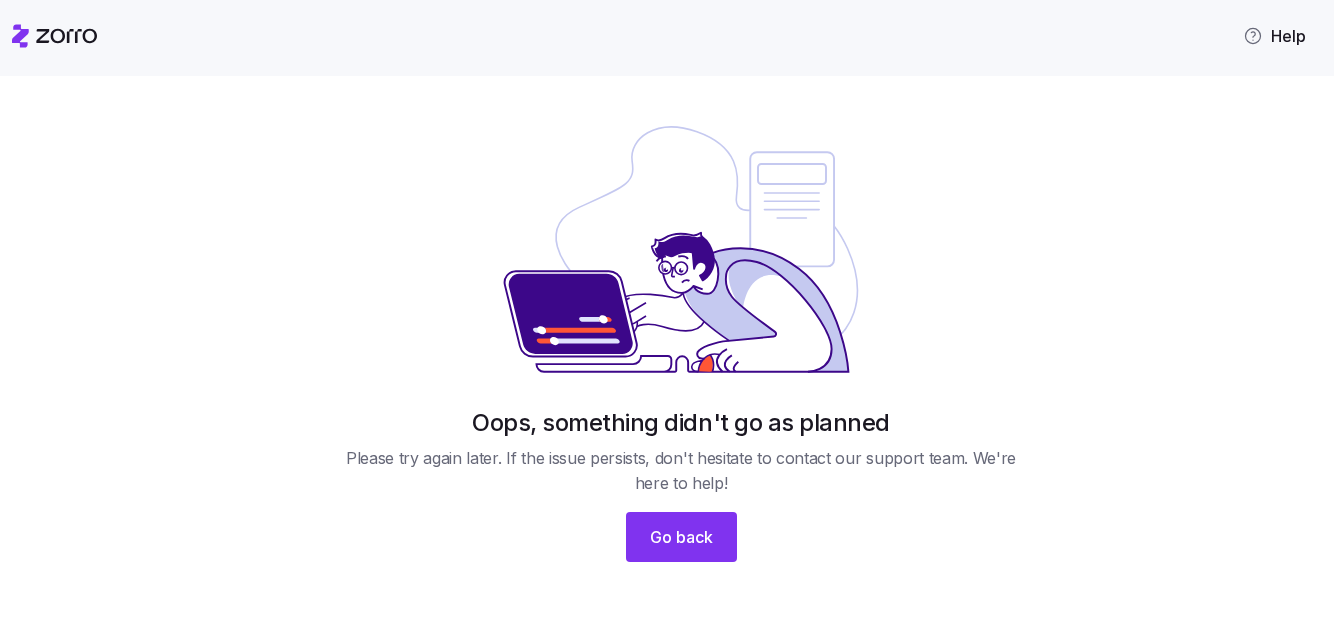 scroll, scrollTop: 0, scrollLeft: 0, axis: both 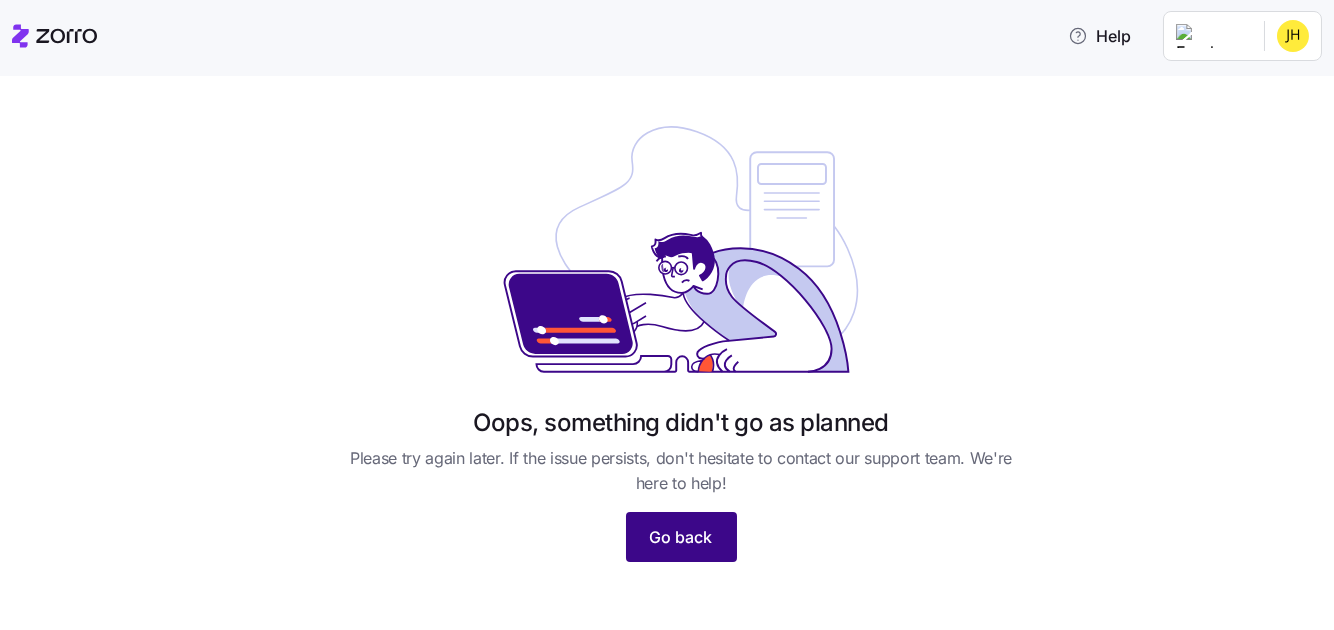 click on "Go back" at bounding box center (681, 537) 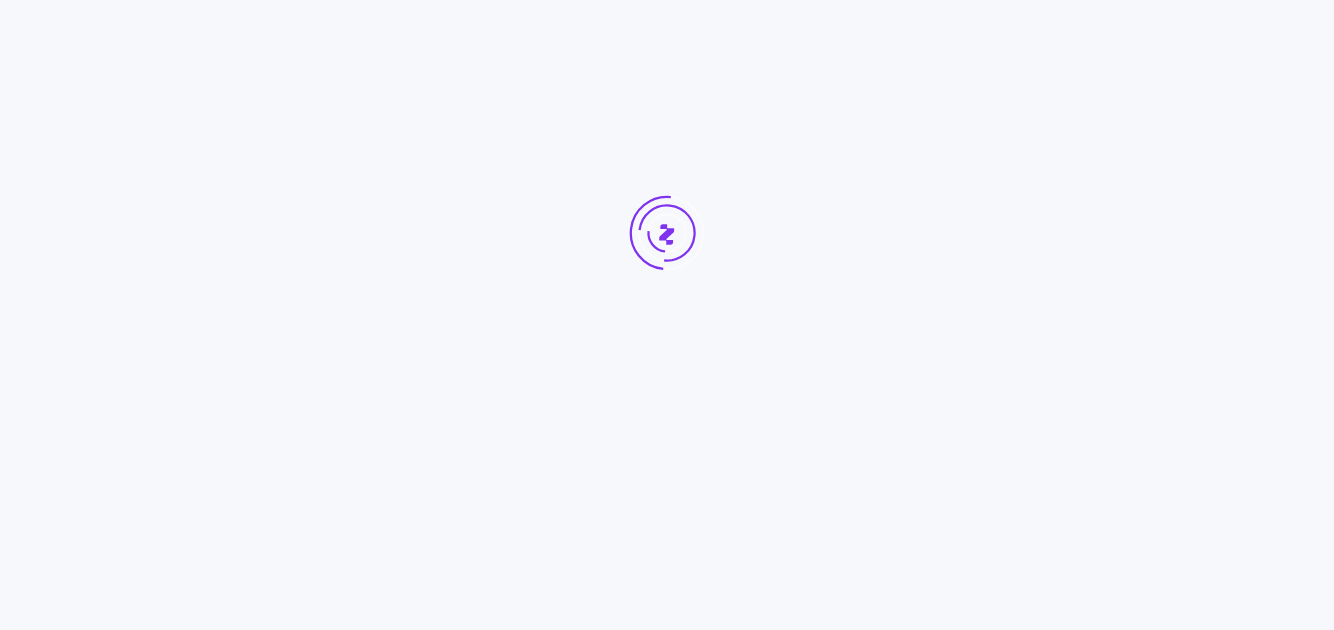 scroll, scrollTop: 0, scrollLeft: 0, axis: both 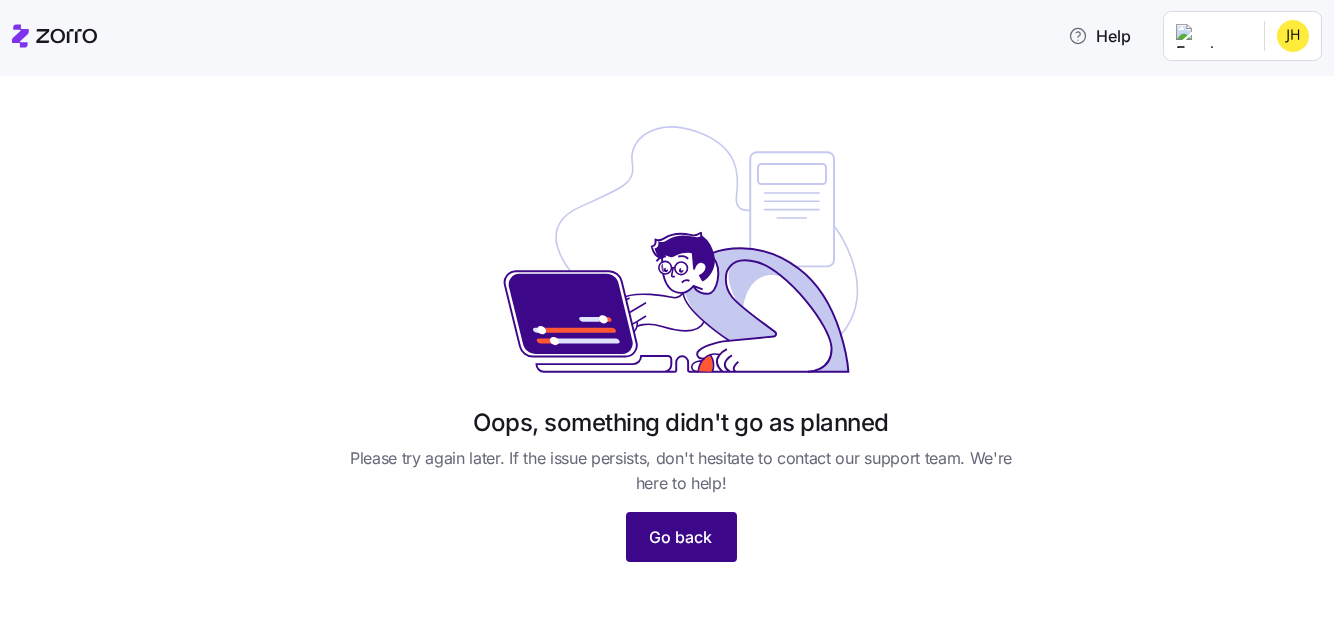 click on "Go back" at bounding box center [681, 537] 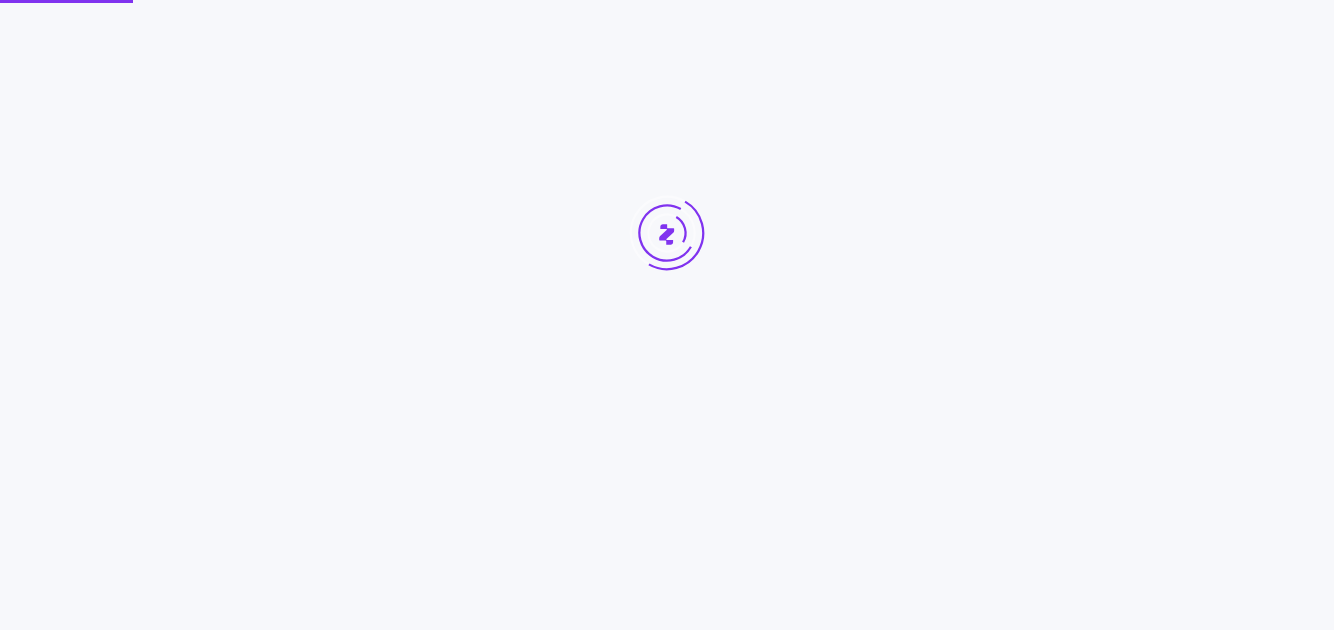 scroll, scrollTop: 0, scrollLeft: 0, axis: both 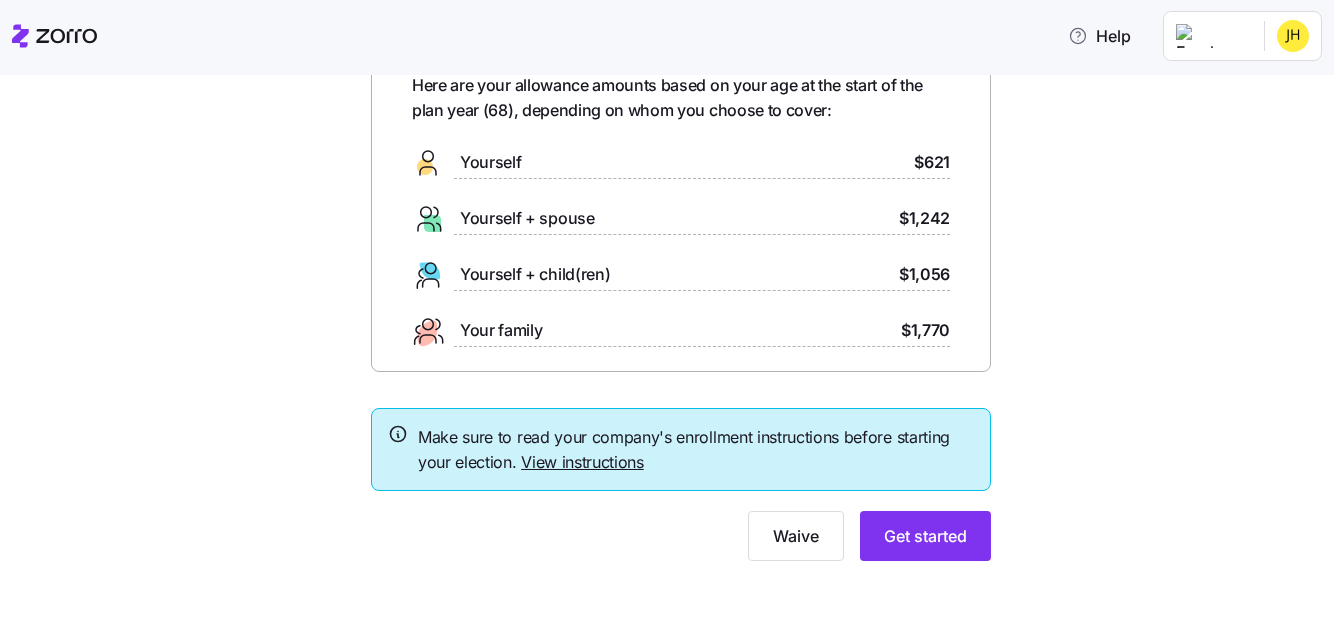 click on "View instructions" at bounding box center [582, 462] 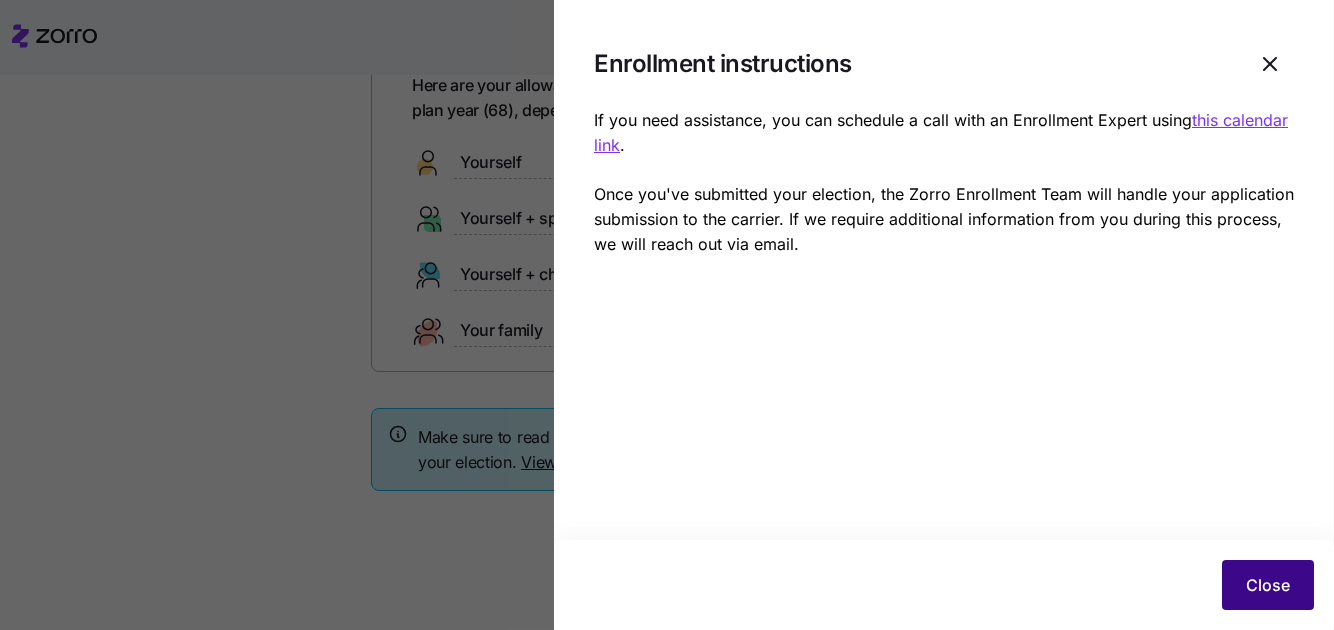 click on "Close" at bounding box center [1268, 585] 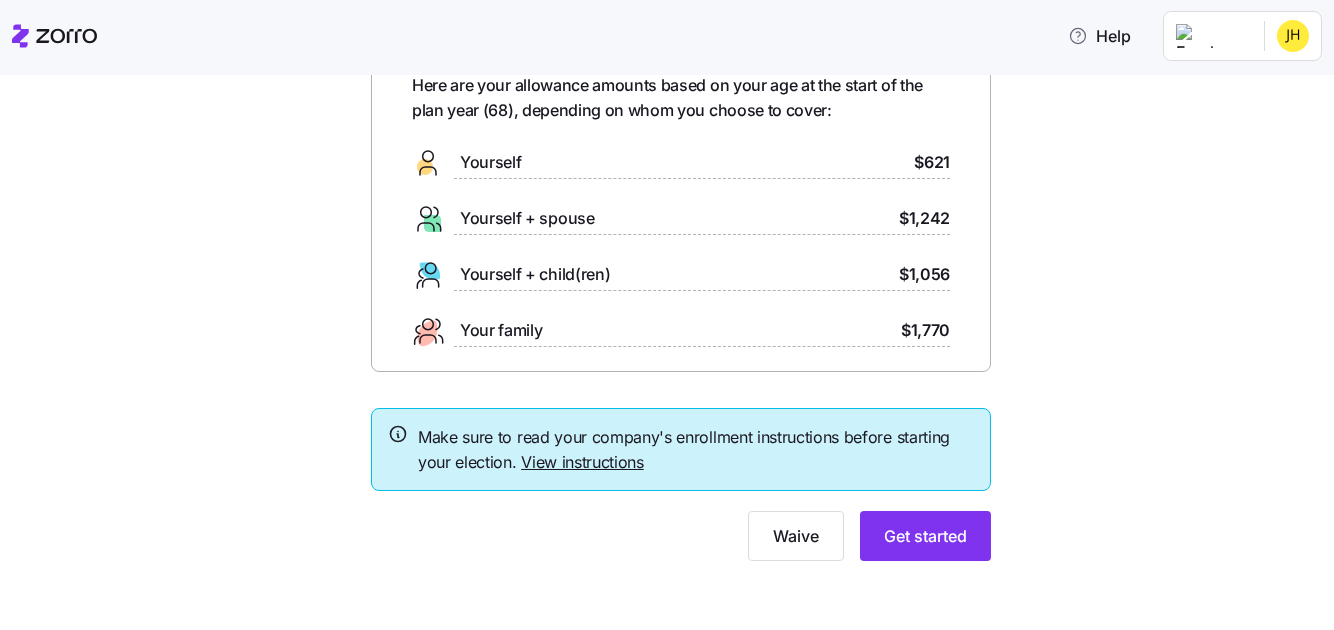 click on "$1,242" at bounding box center [924, 218] 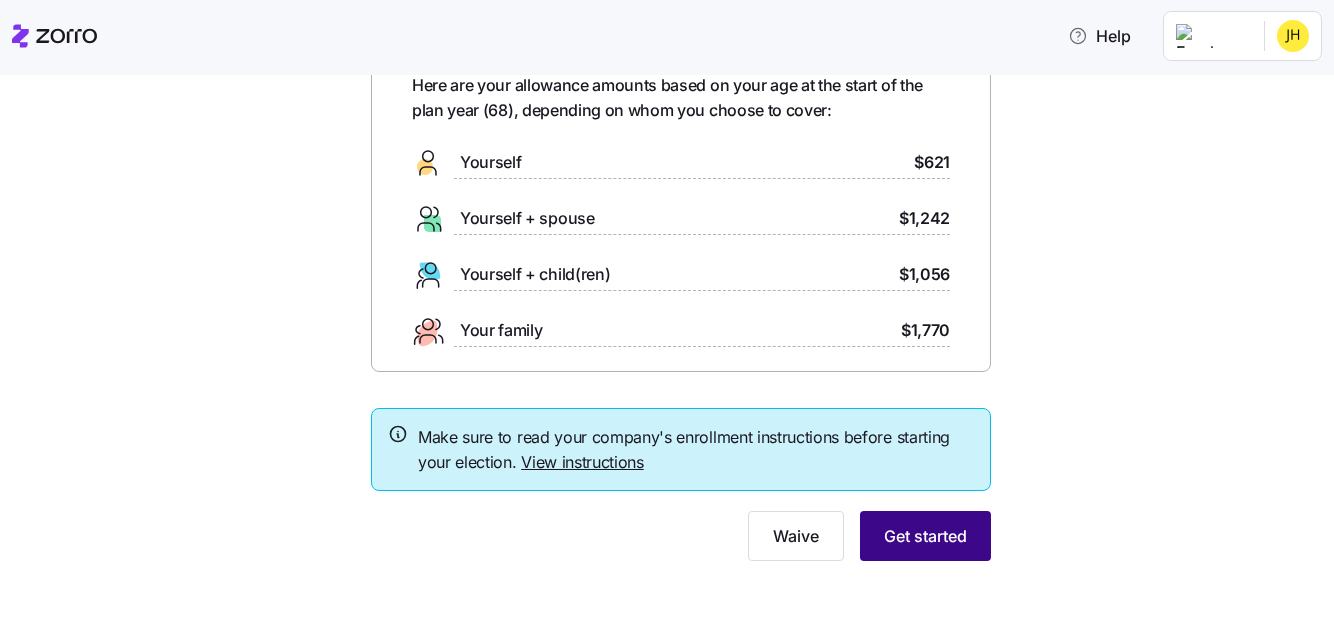 click on "Get started" at bounding box center [925, 536] 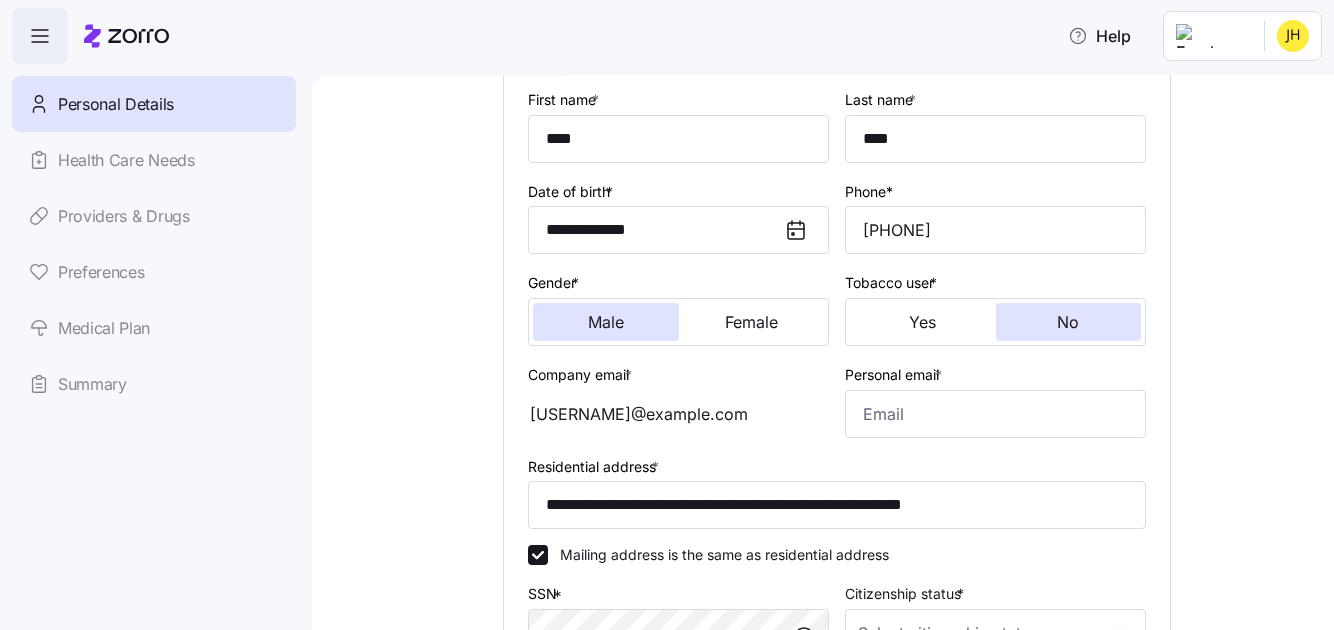 scroll, scrollTop: 300, scrollLeft: 0, axis: vertical 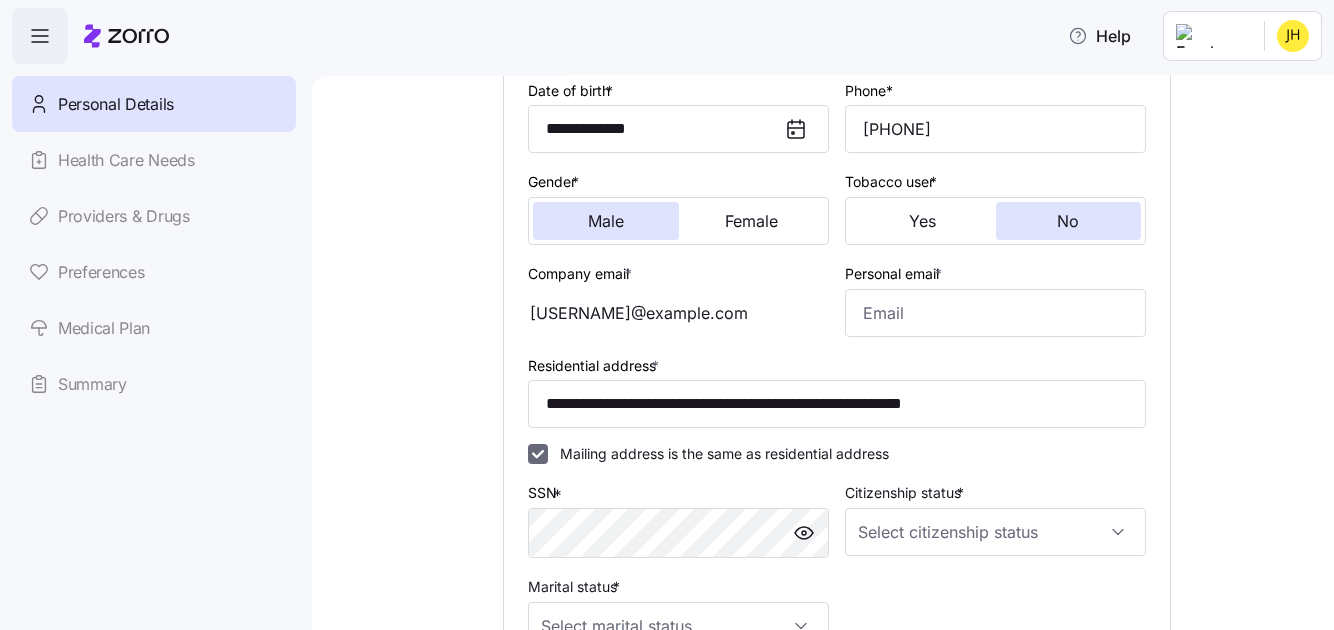 click on "Mailing address is the same as residential address" at bounding box center (538, 454) 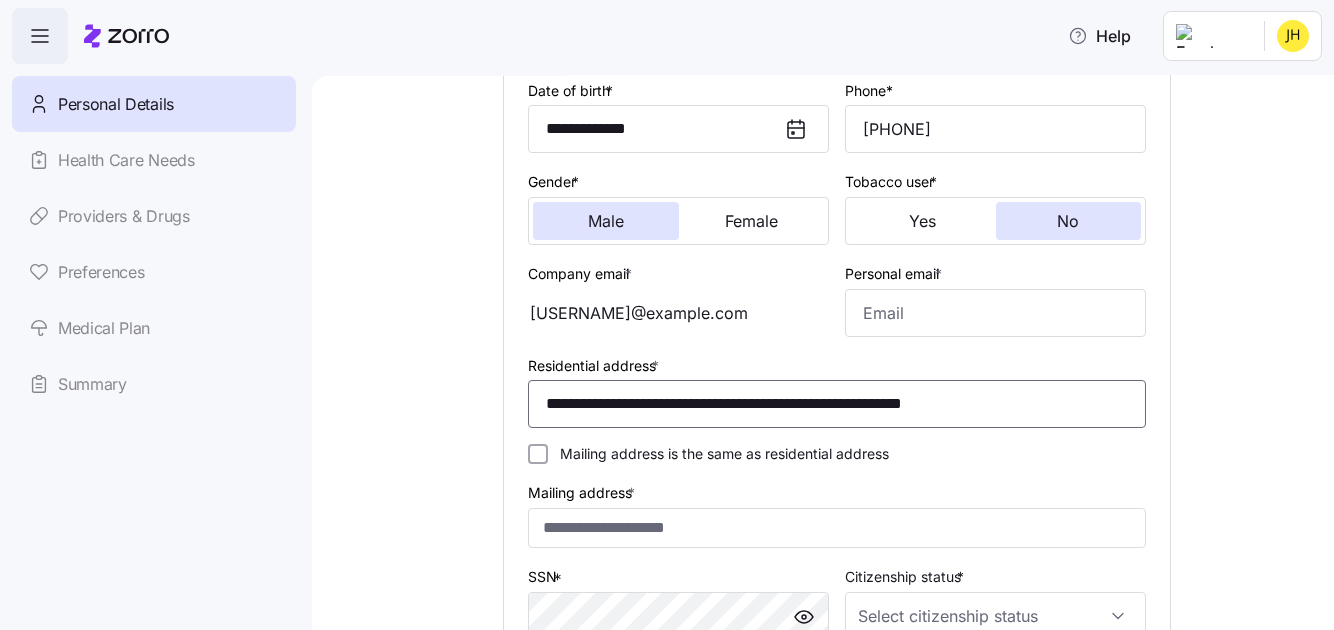 click on "**********" at bounding box center [837, 404] 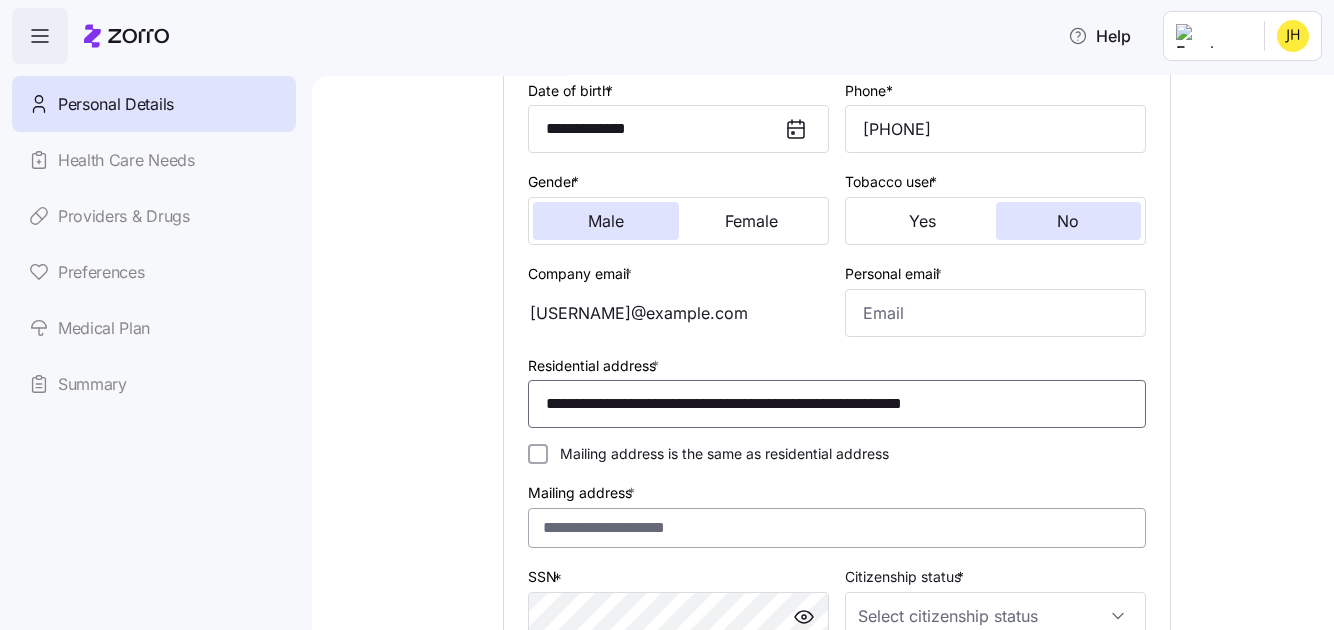 scroll, scrollTop: 399, scrollLeft: 0, axis: vertical 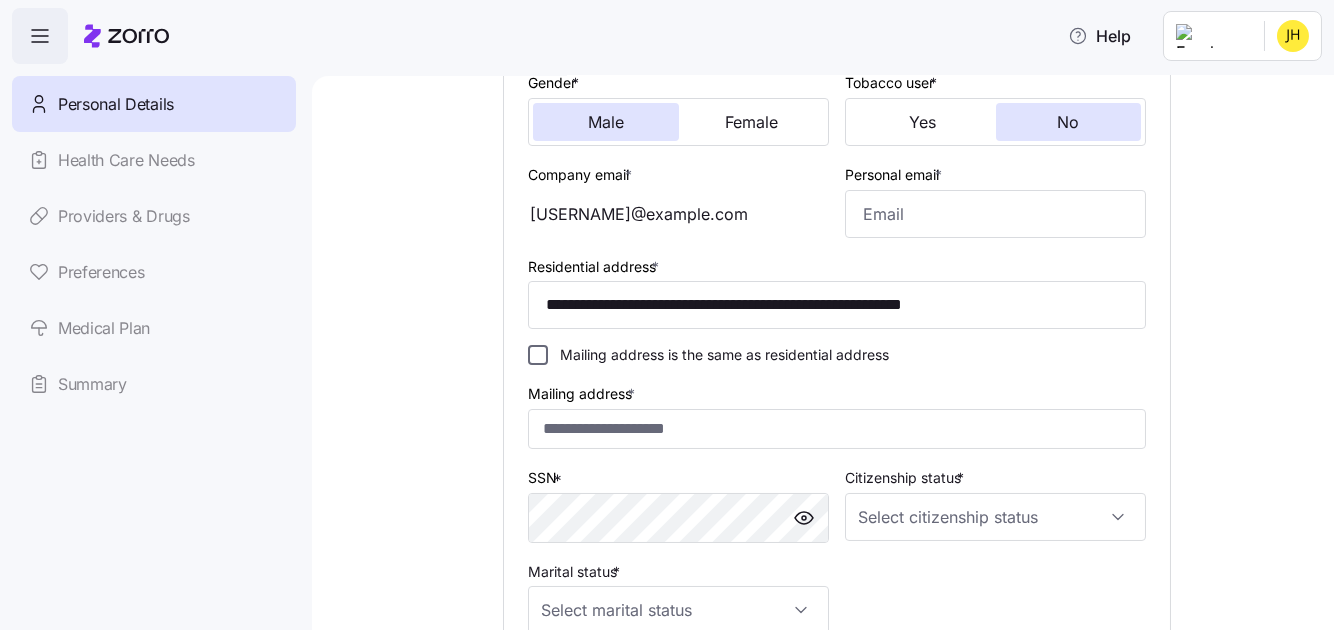click on "Mailing address is the same as residential address" at bounding box center (538, 355) 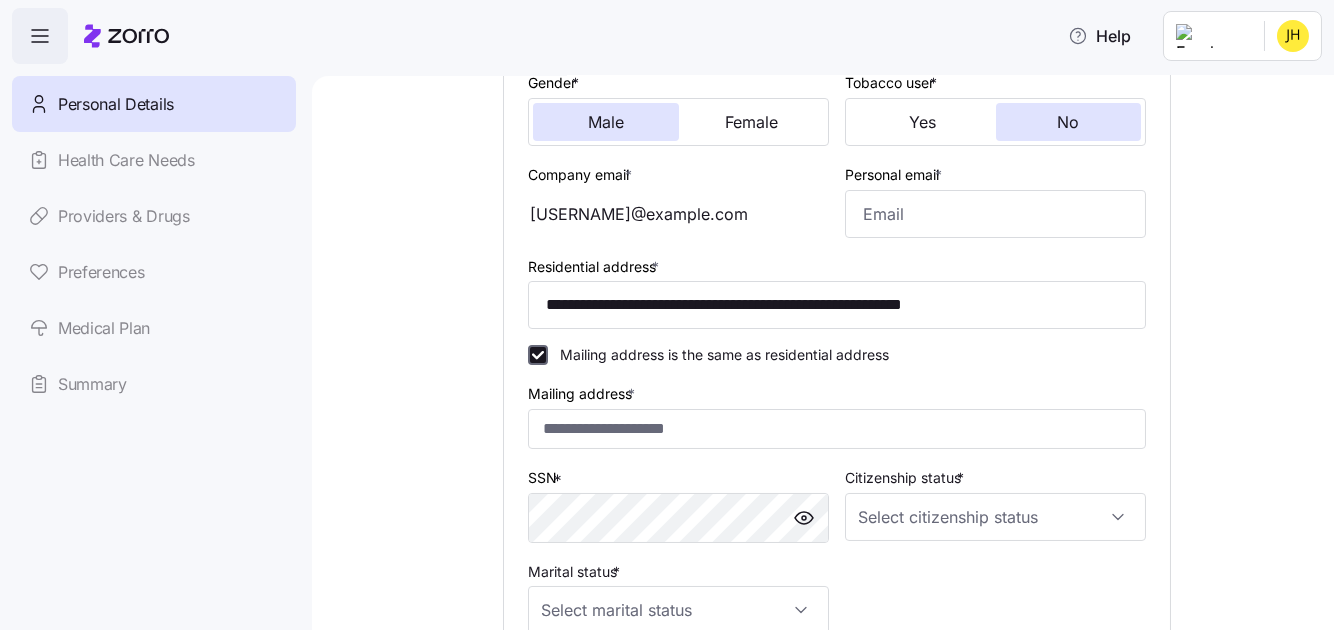 checkbox on "true" 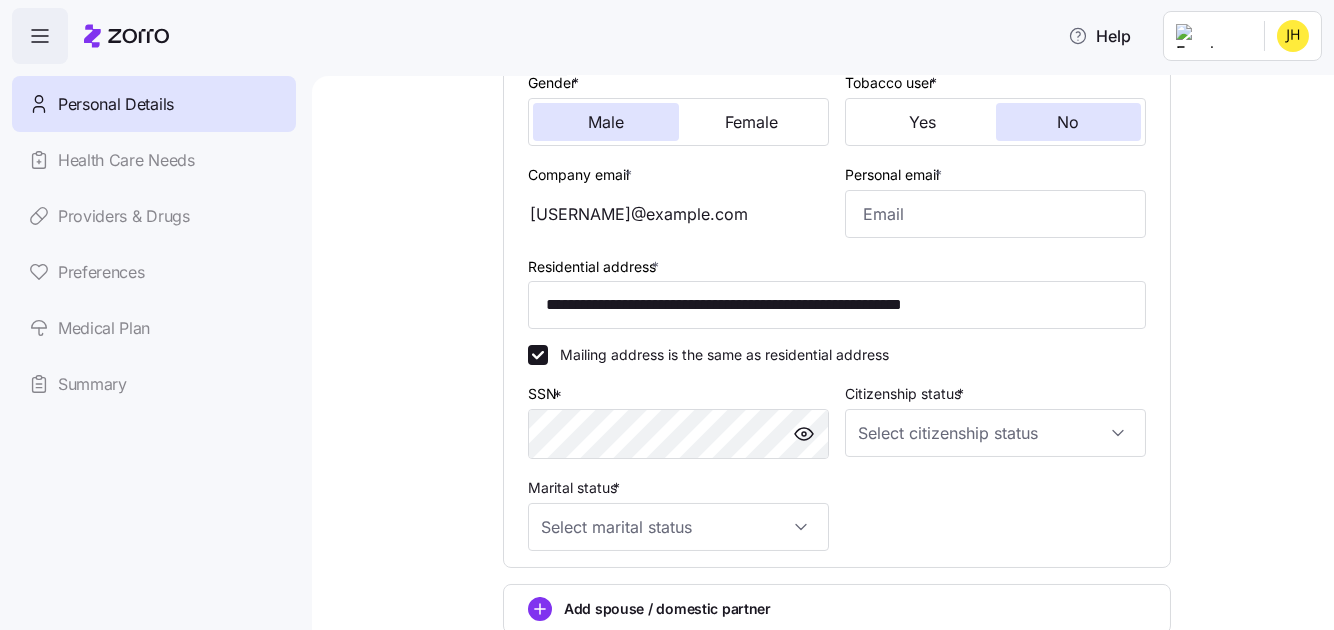 scroll, scrollTop: 0, scrollLeft: 0, axis: both 